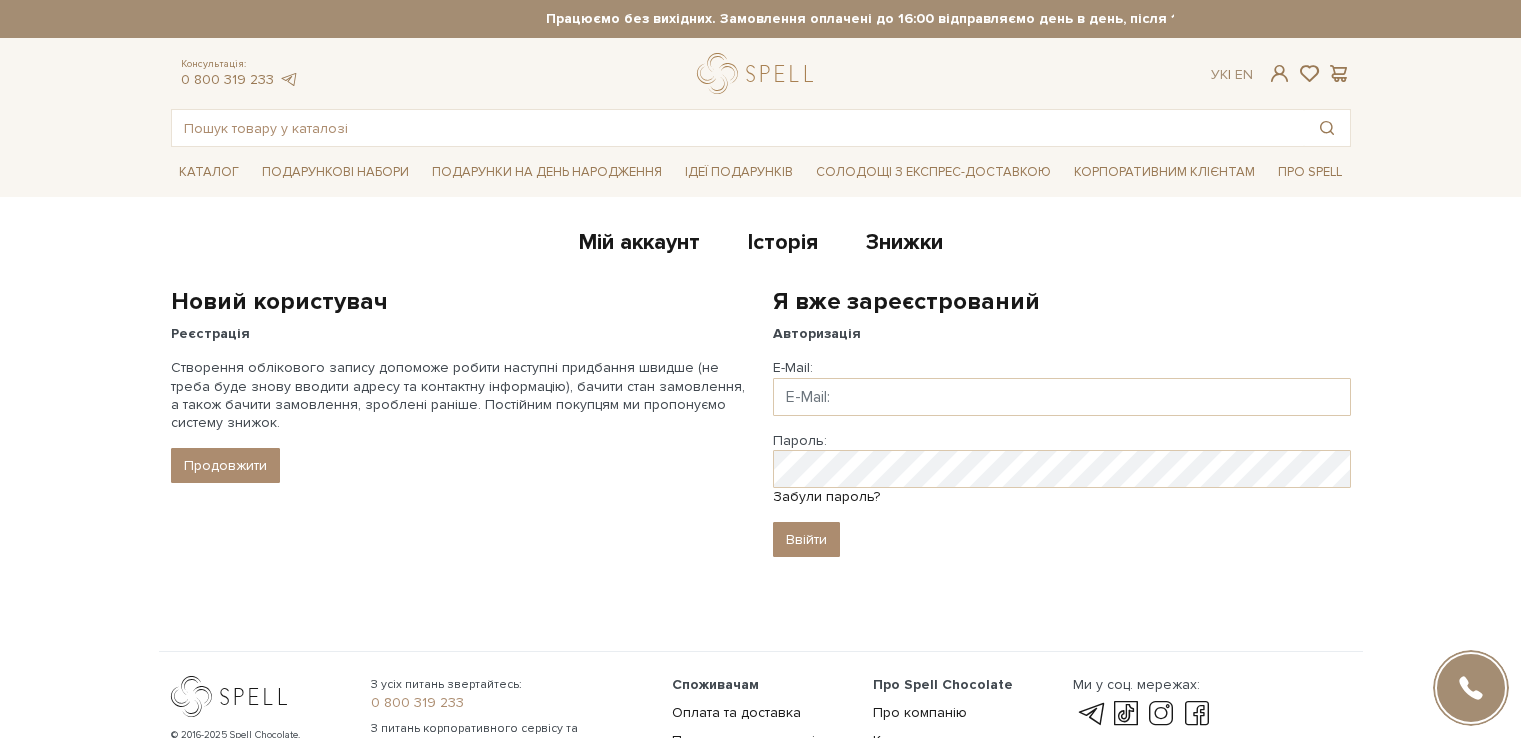 scroll, scrollTop: 0, scrollLeft: 0, axis: both 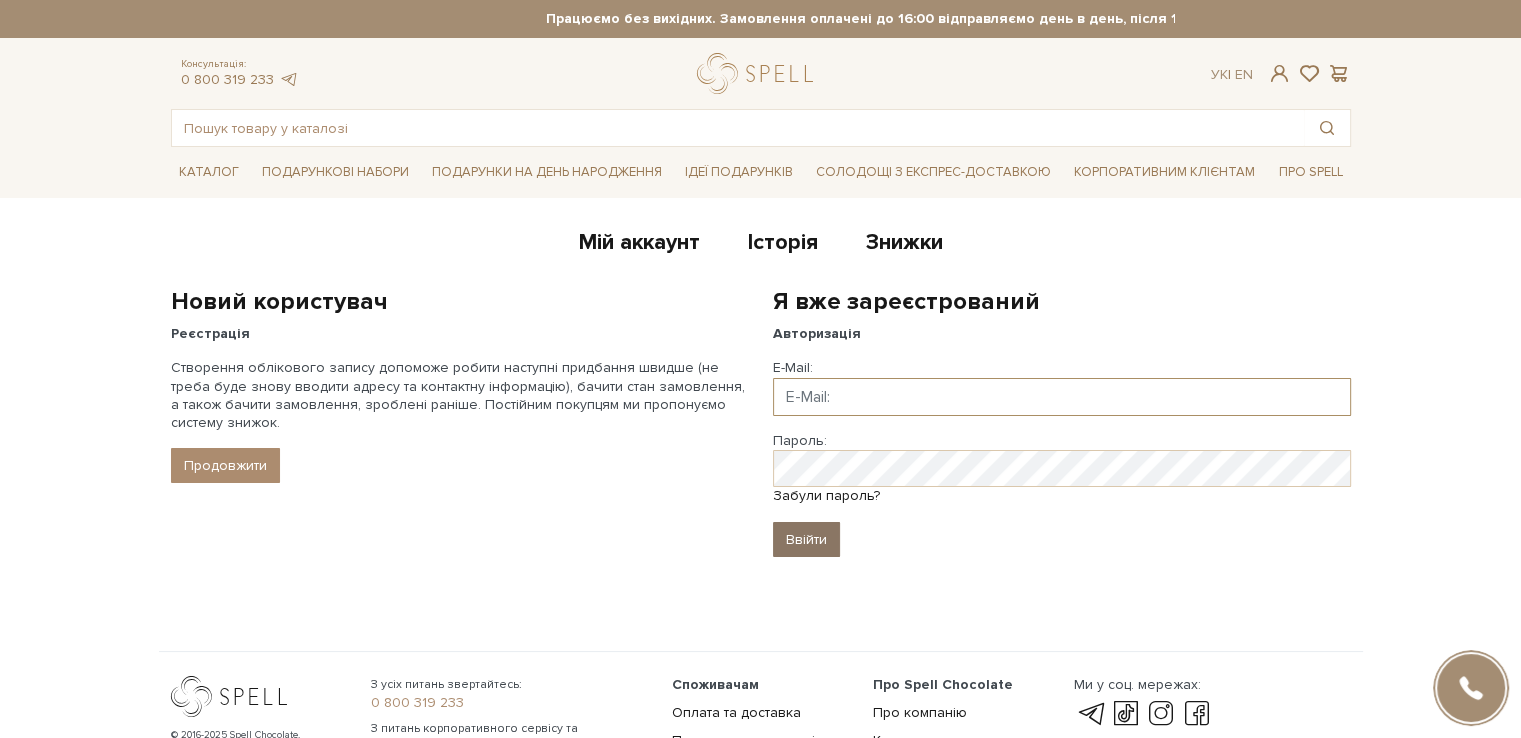 type on "[EMAIL]" 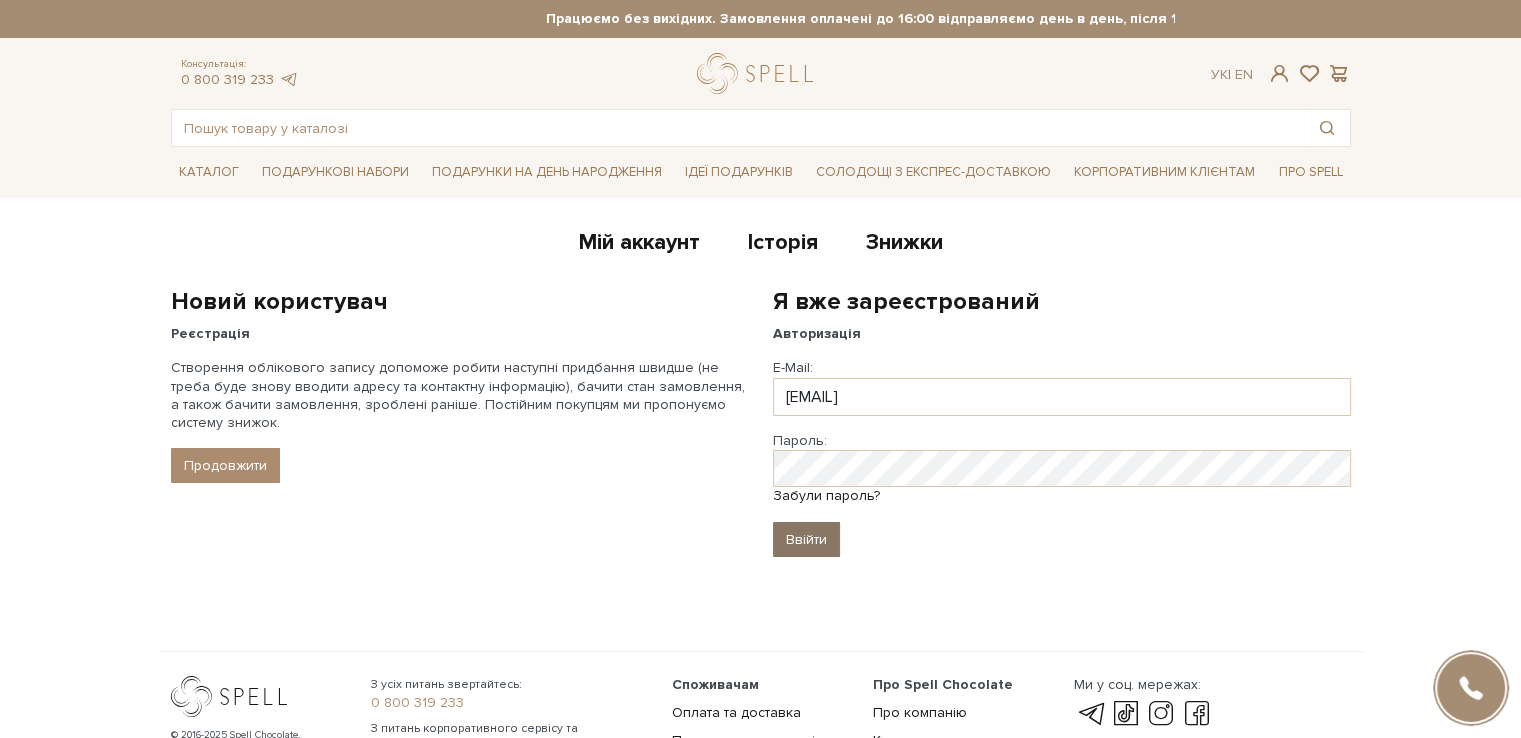 click on "Ввійти" at bounding box center (806, 539) 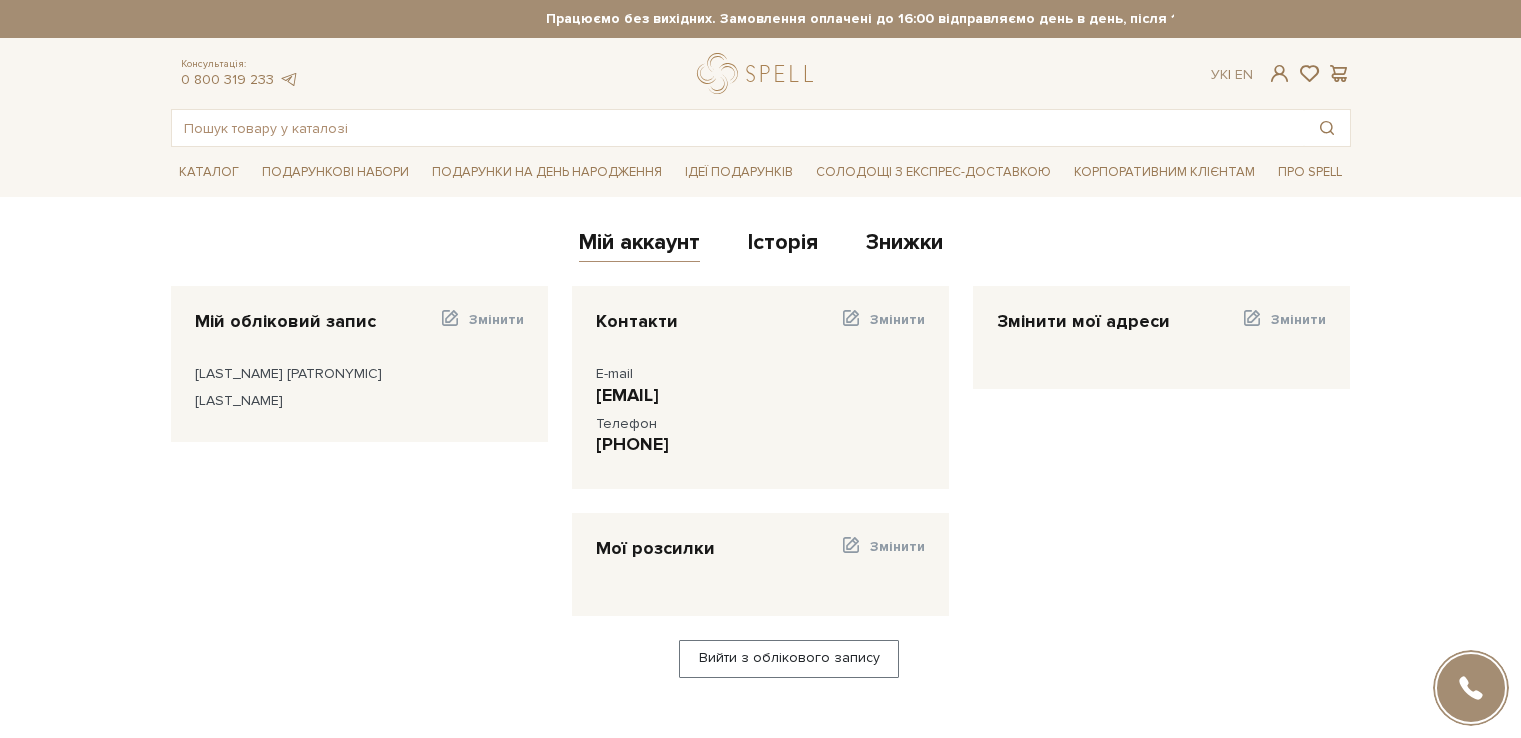 scroll, scrollTop: 0, scrollLeft: 0, axis: both 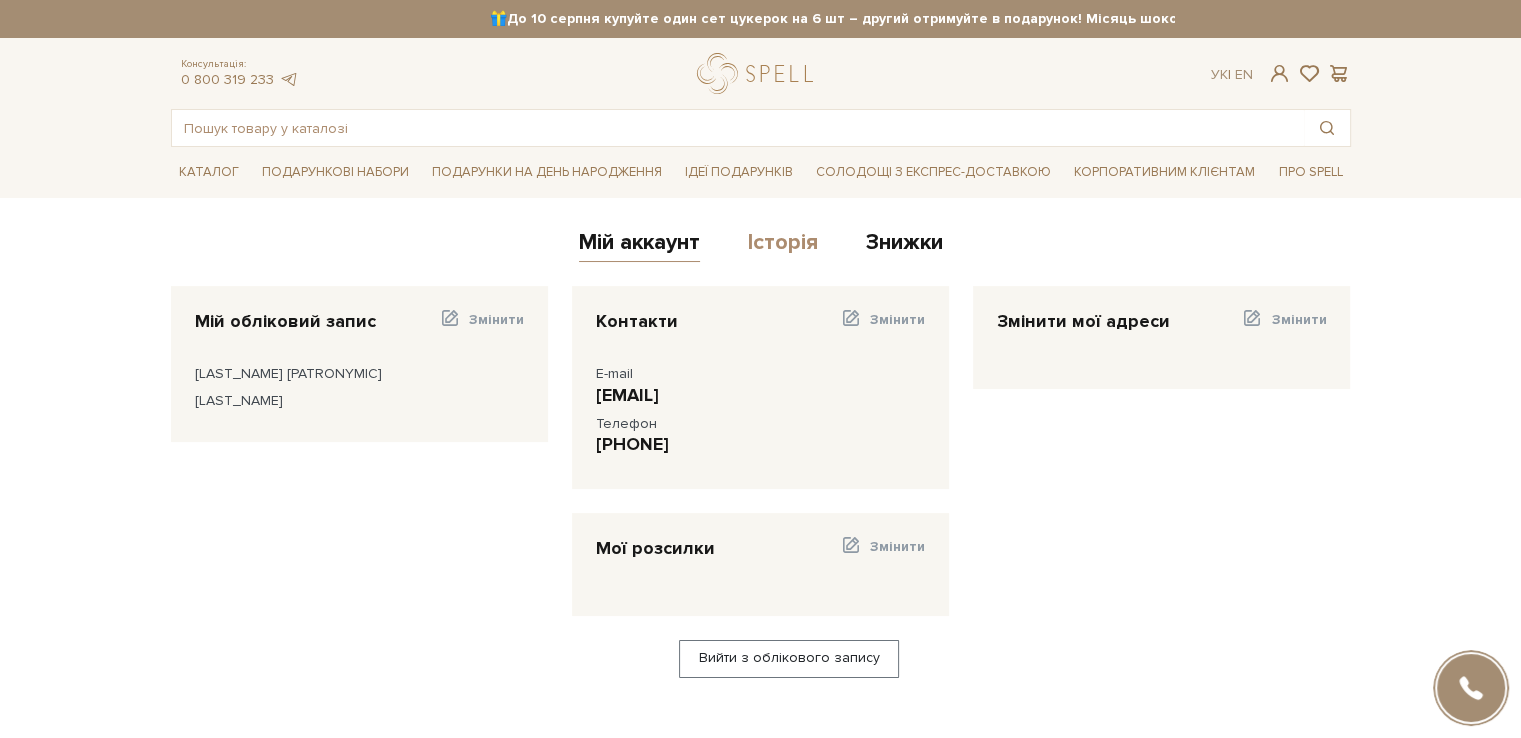 click on "Історія" at bounding box center [783, 245] 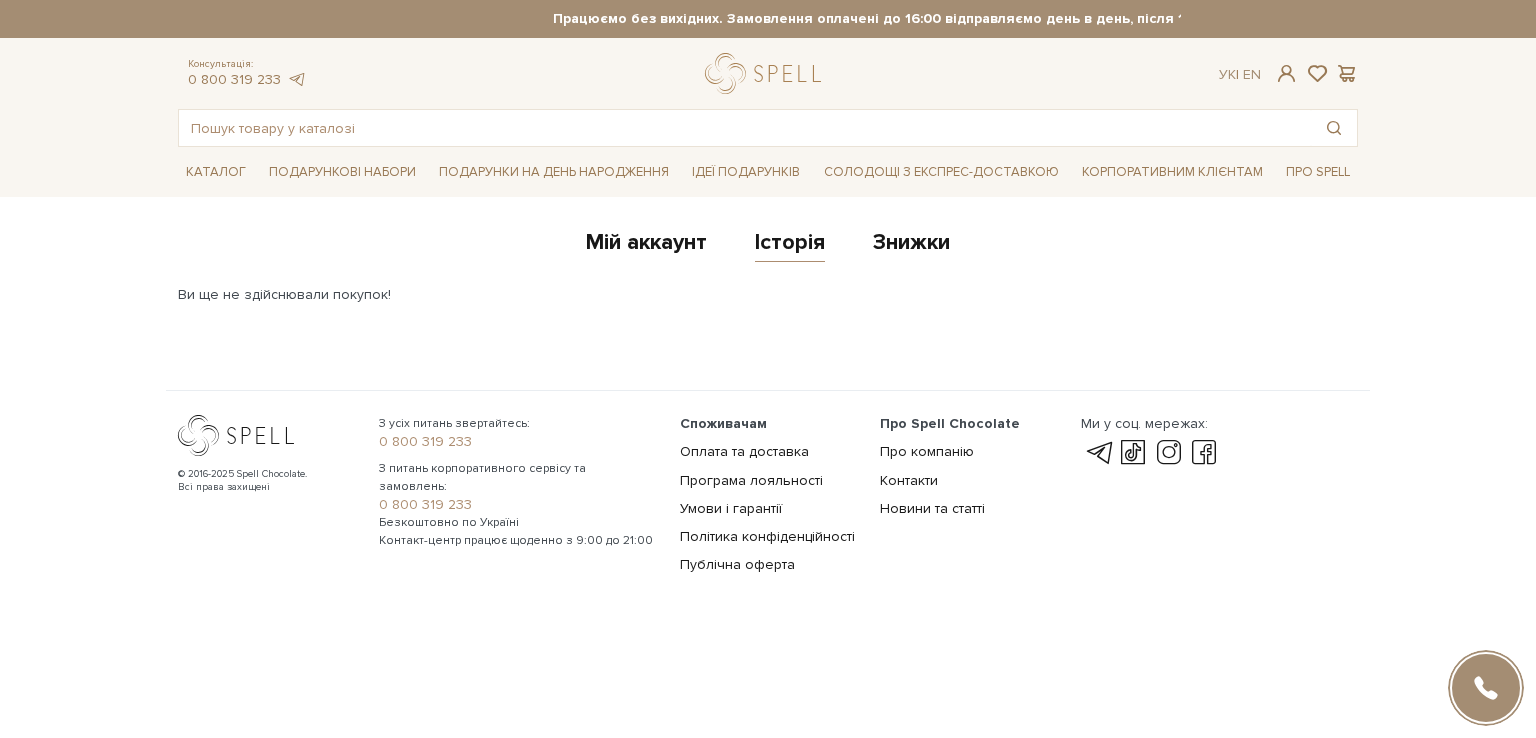 scroll, scrollTop: 0, scrollLeft: 0, axis: both 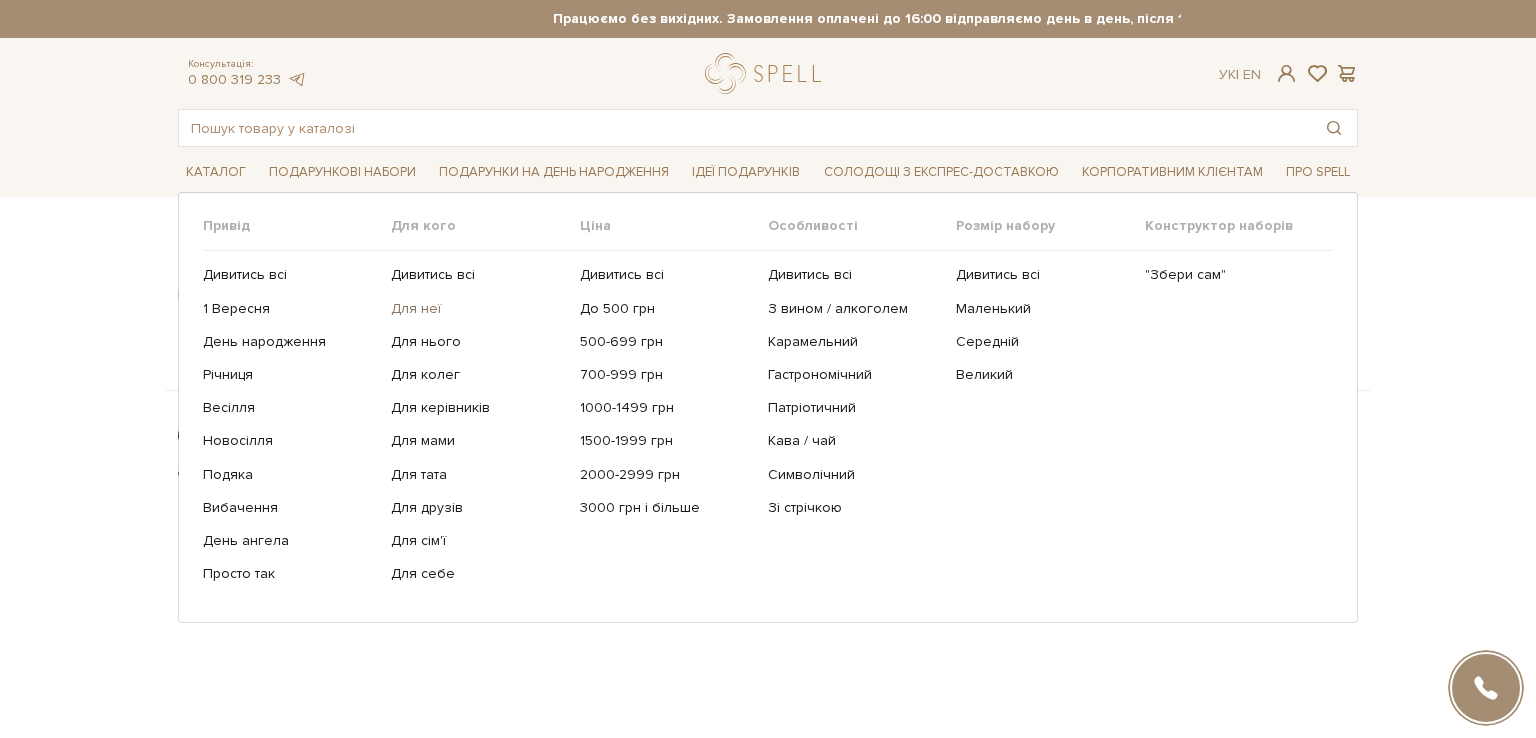 click on "Для неї" at bounding box center (477, 309) 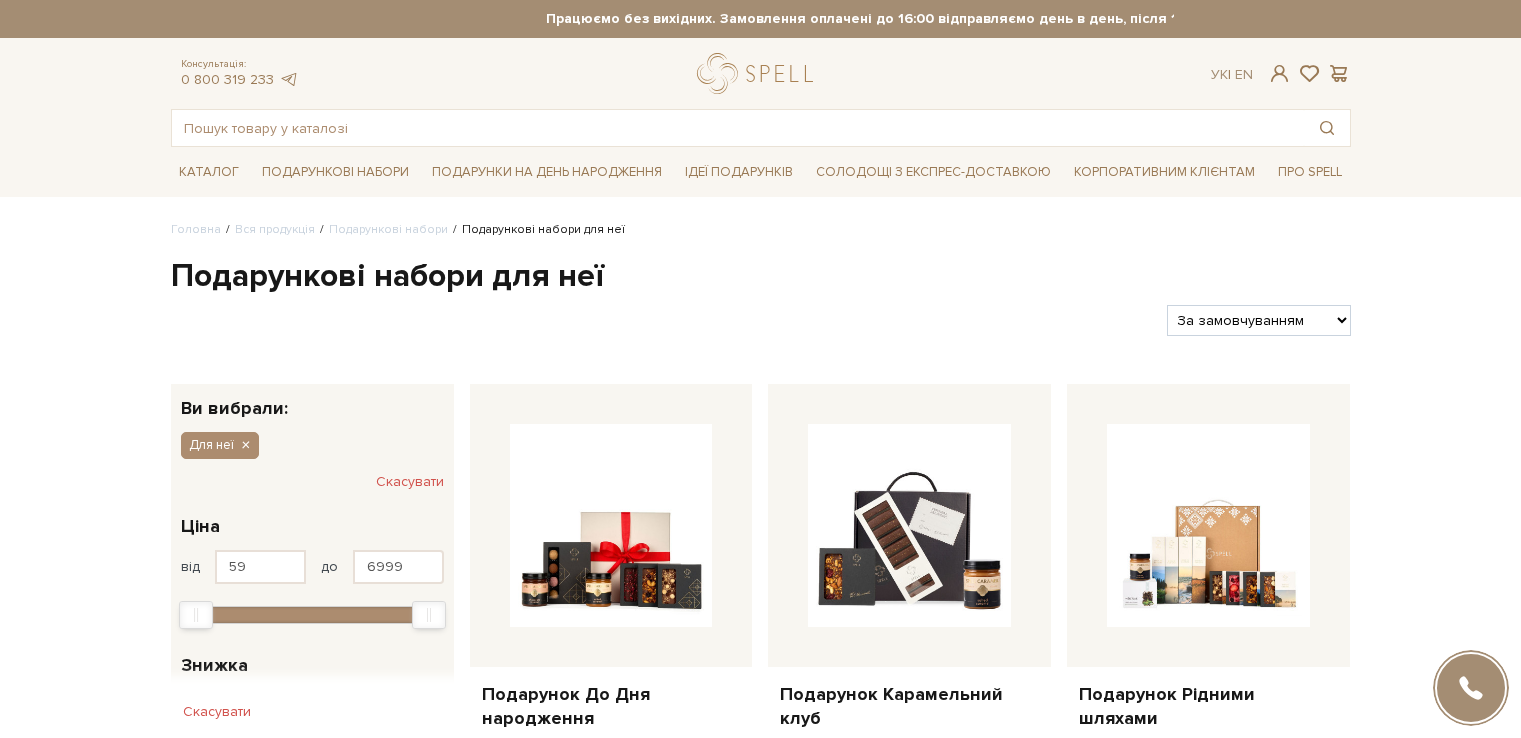 scroll, scrollTop: 0, scrollLeft: 0, axis: both 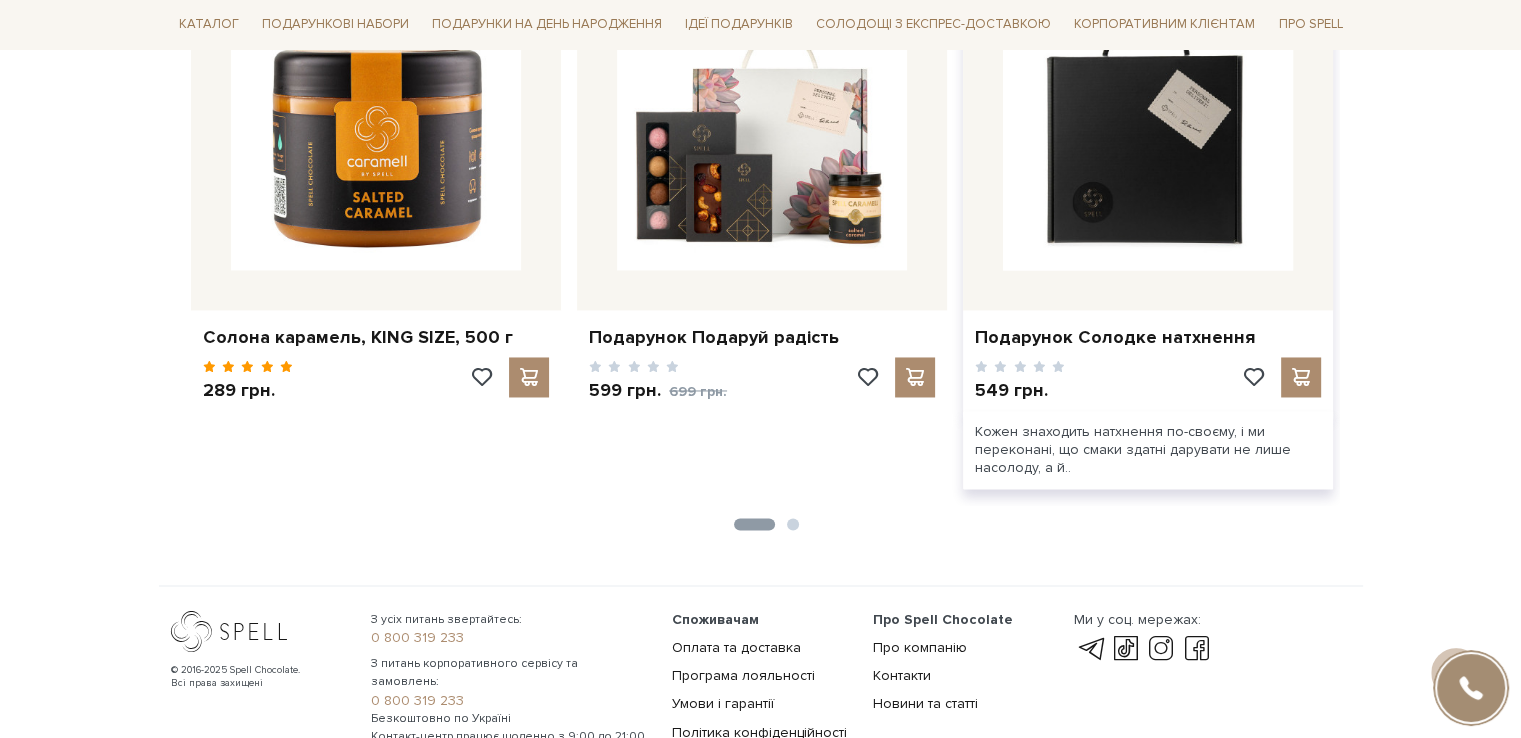 click at bounding box center (1148, 125) 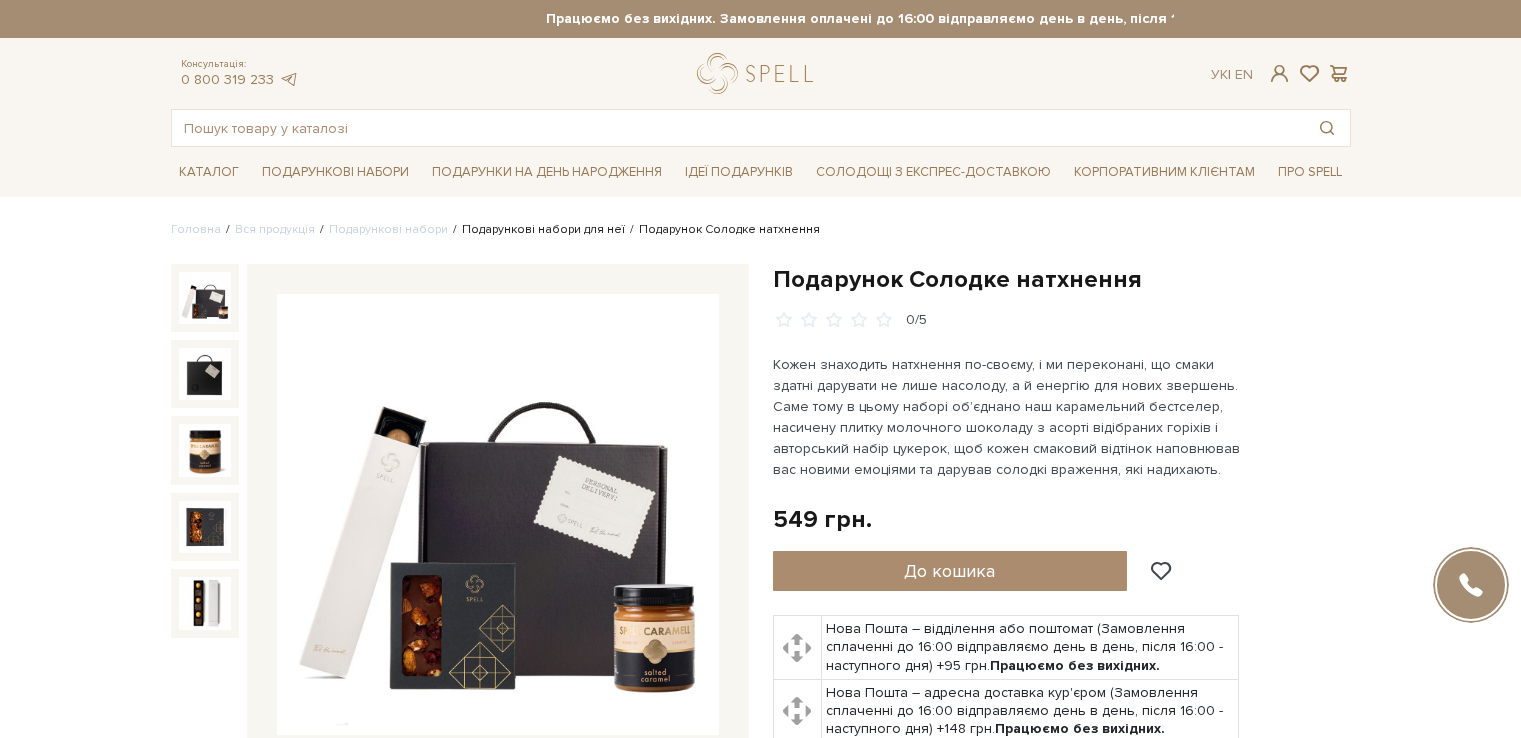 scroll, scrollTop: 0, scrollLeft: 0, axis: both 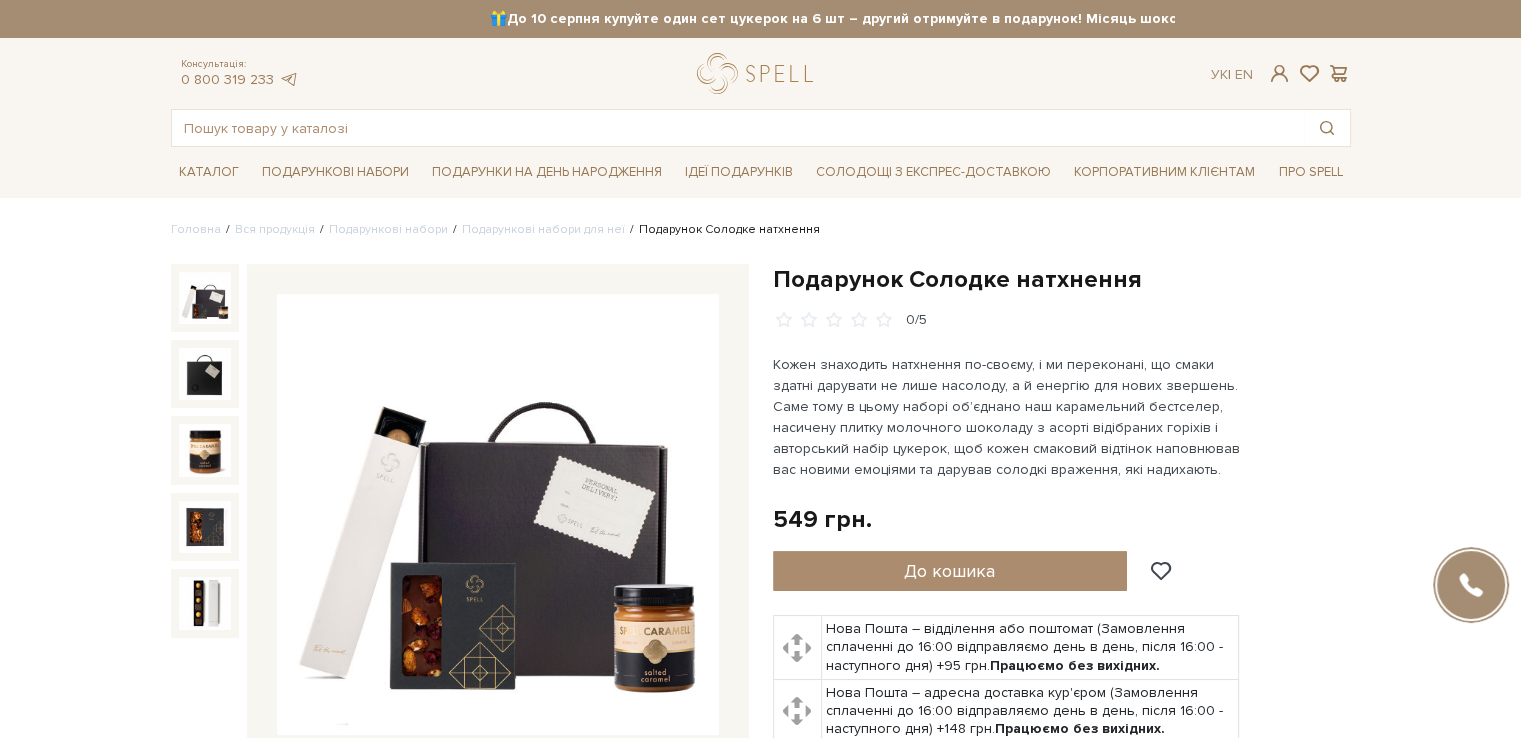 click at bounding box center (498, 515) 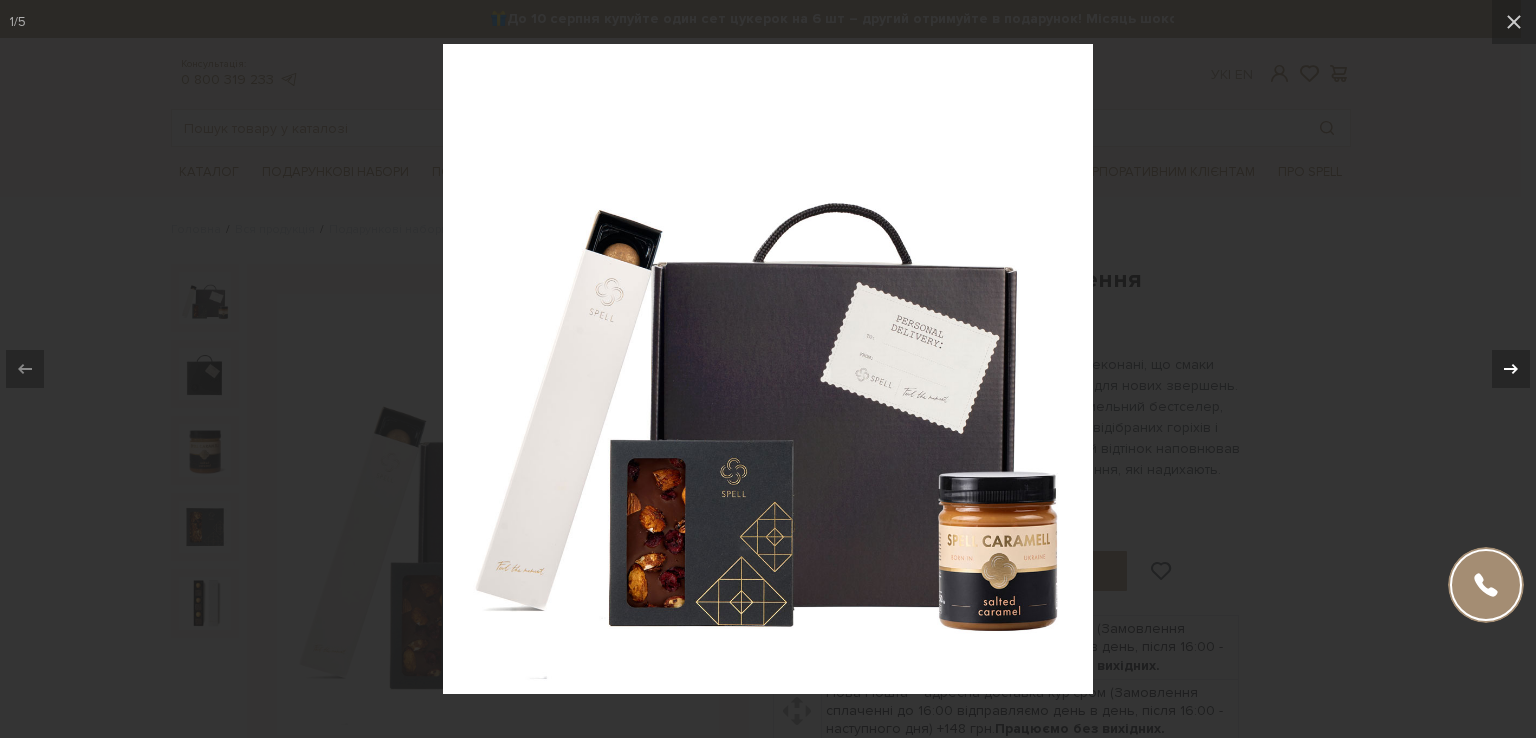 click 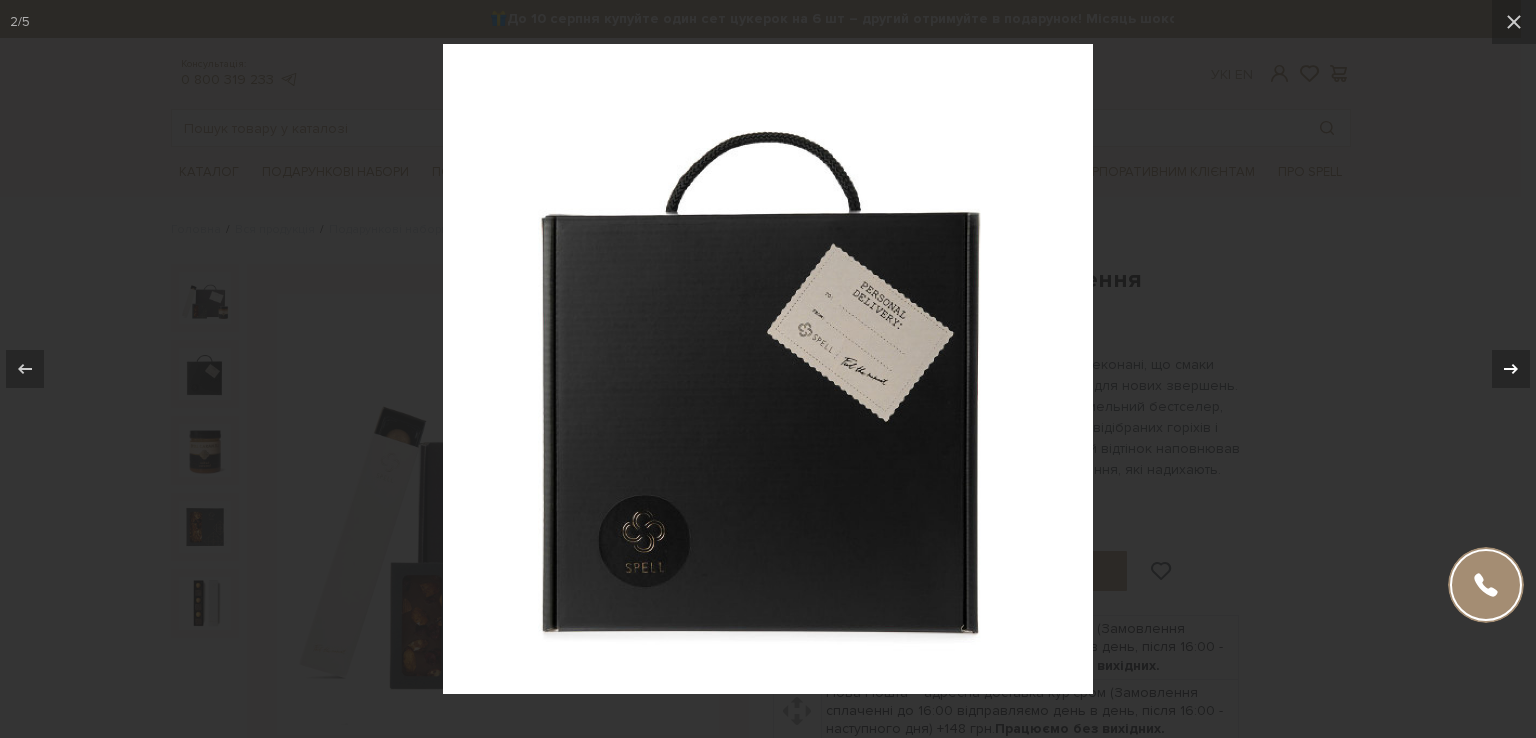 click 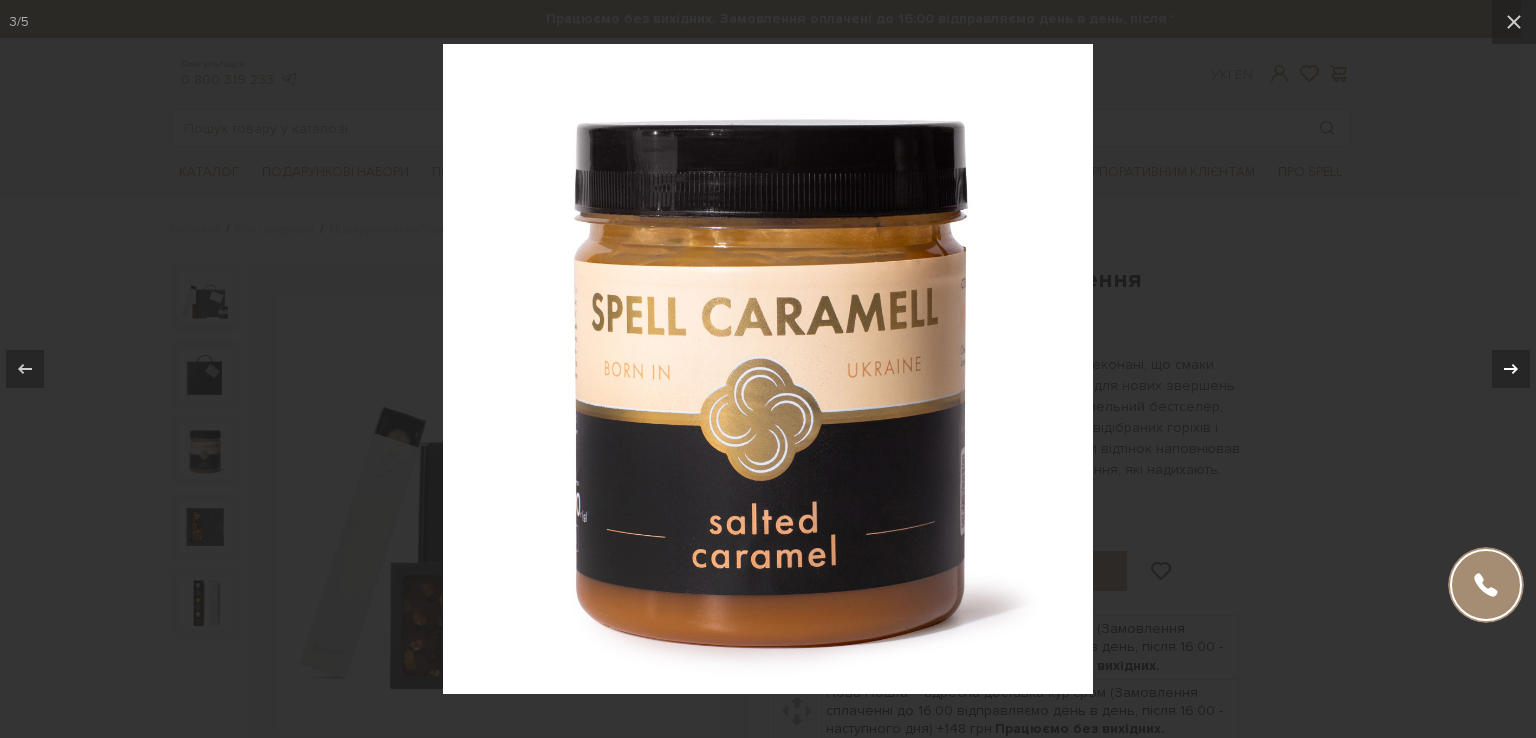 click 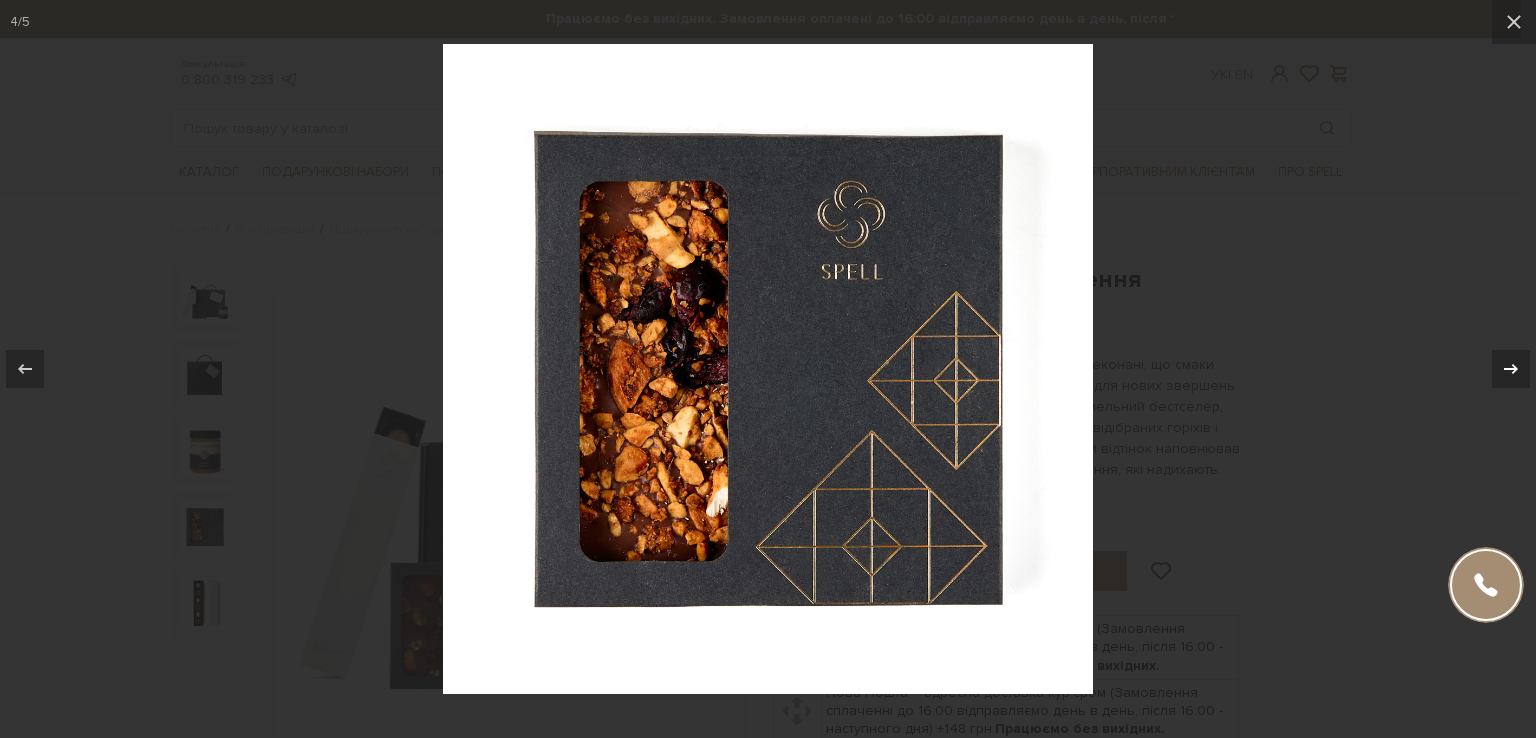 click 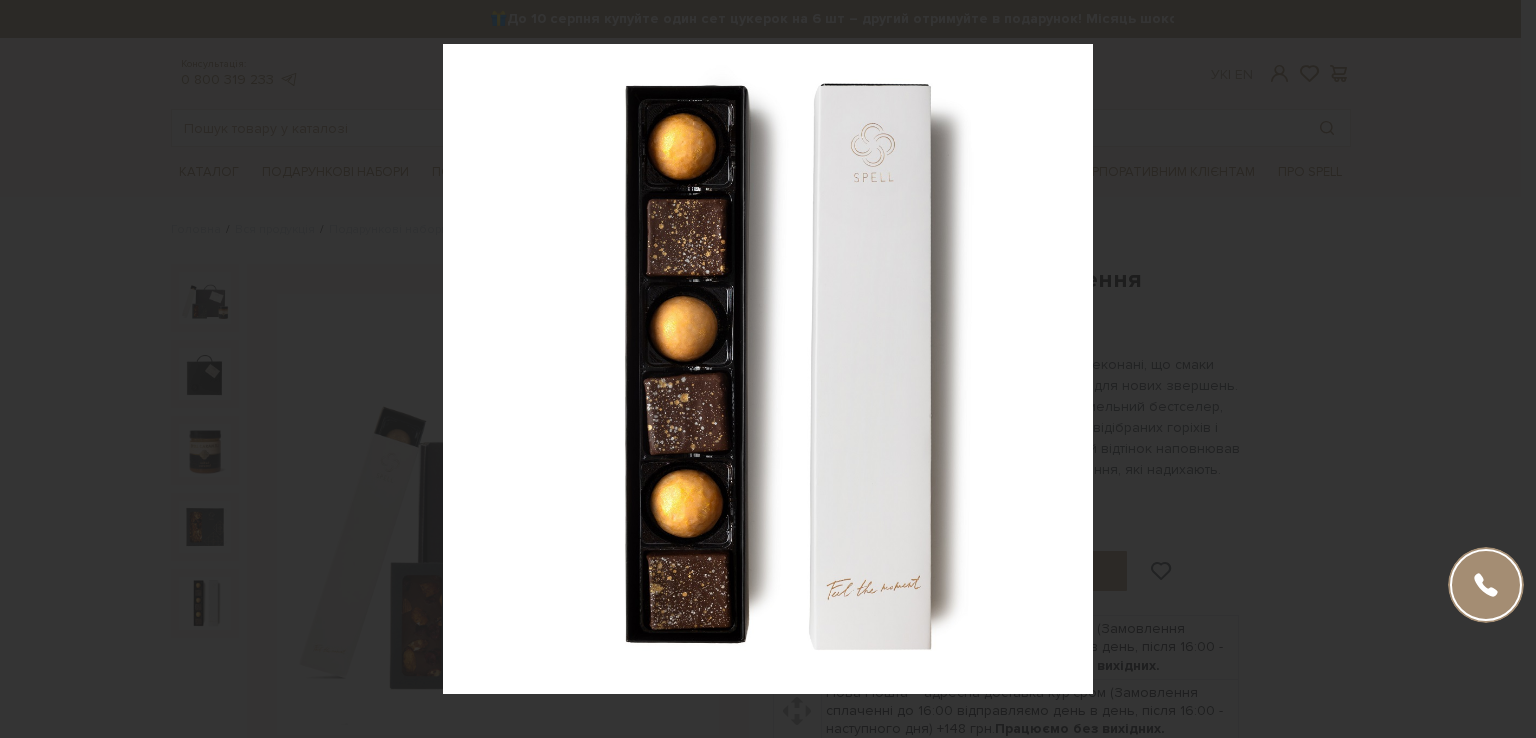 click on "5  /  5" at bounding box center [768, 369] 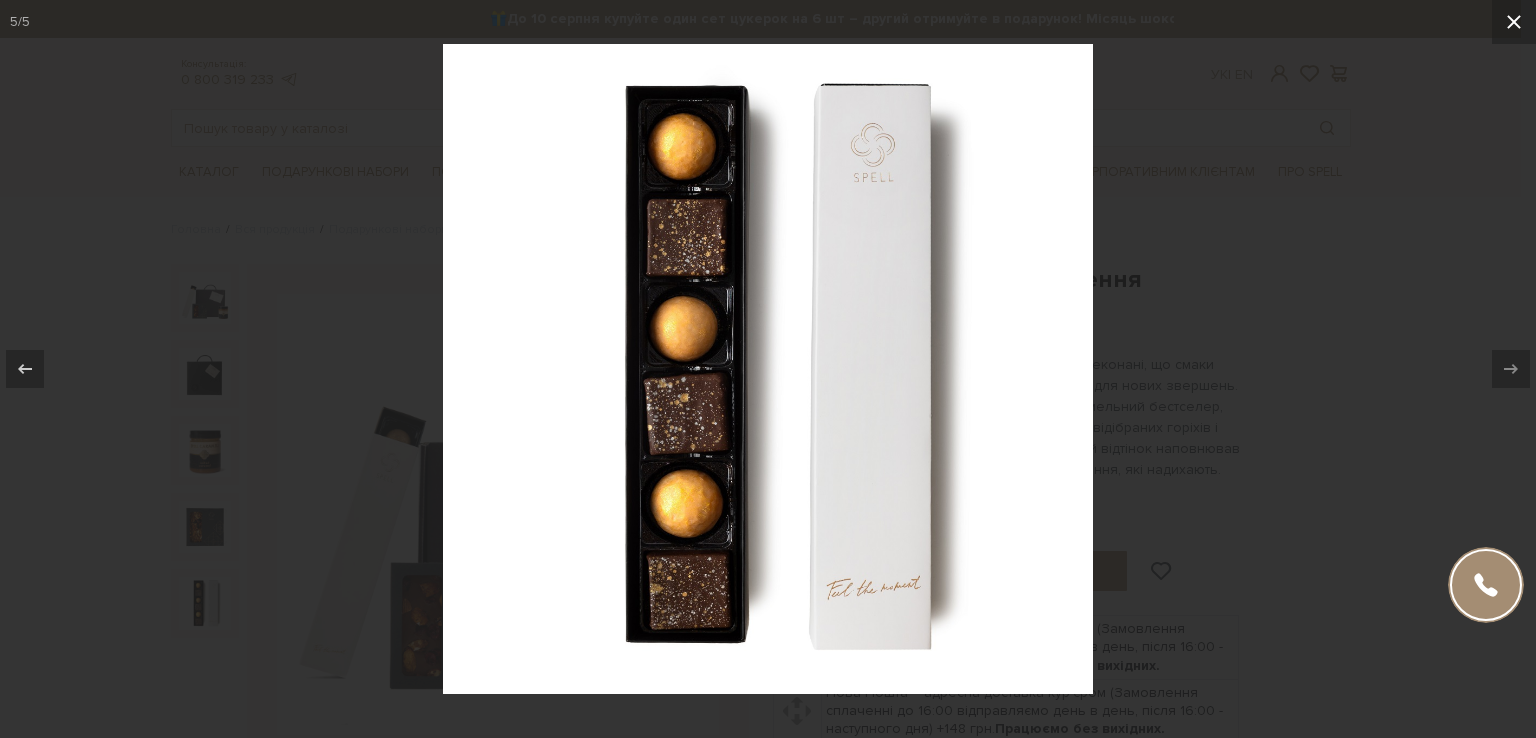 click 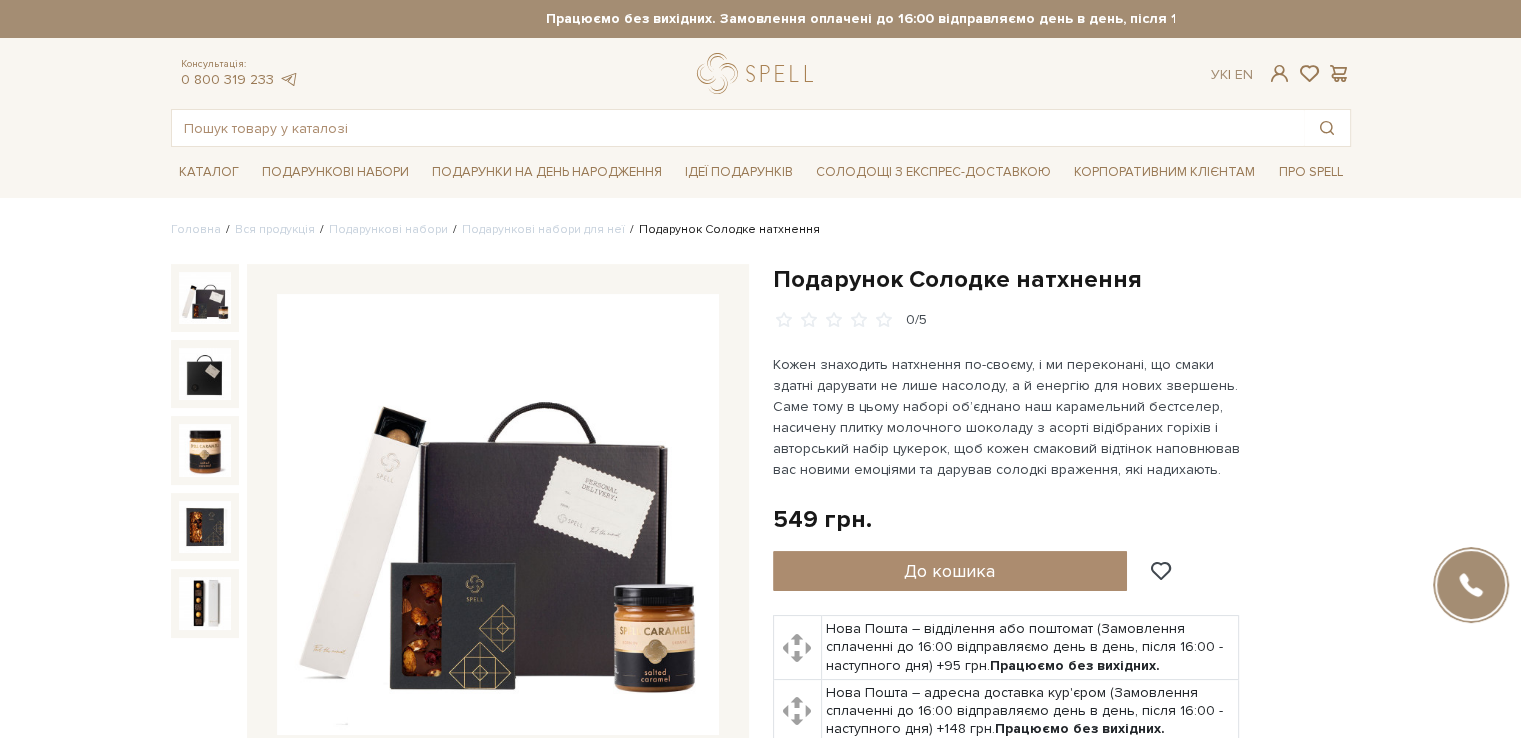 scroll, scrollTop: 100, scrollLeft: 0, axis: vertical 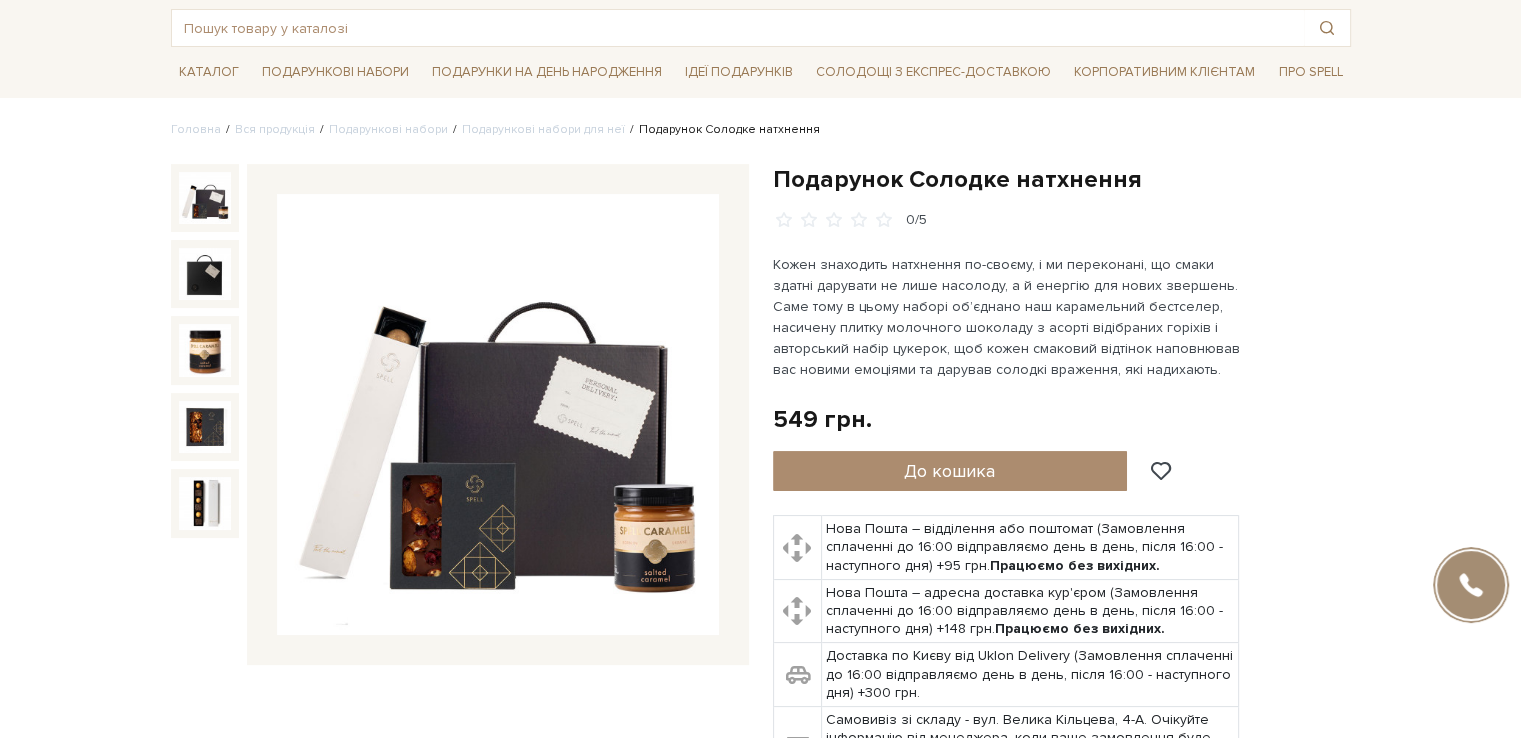 click at bounding box center (498, 415) 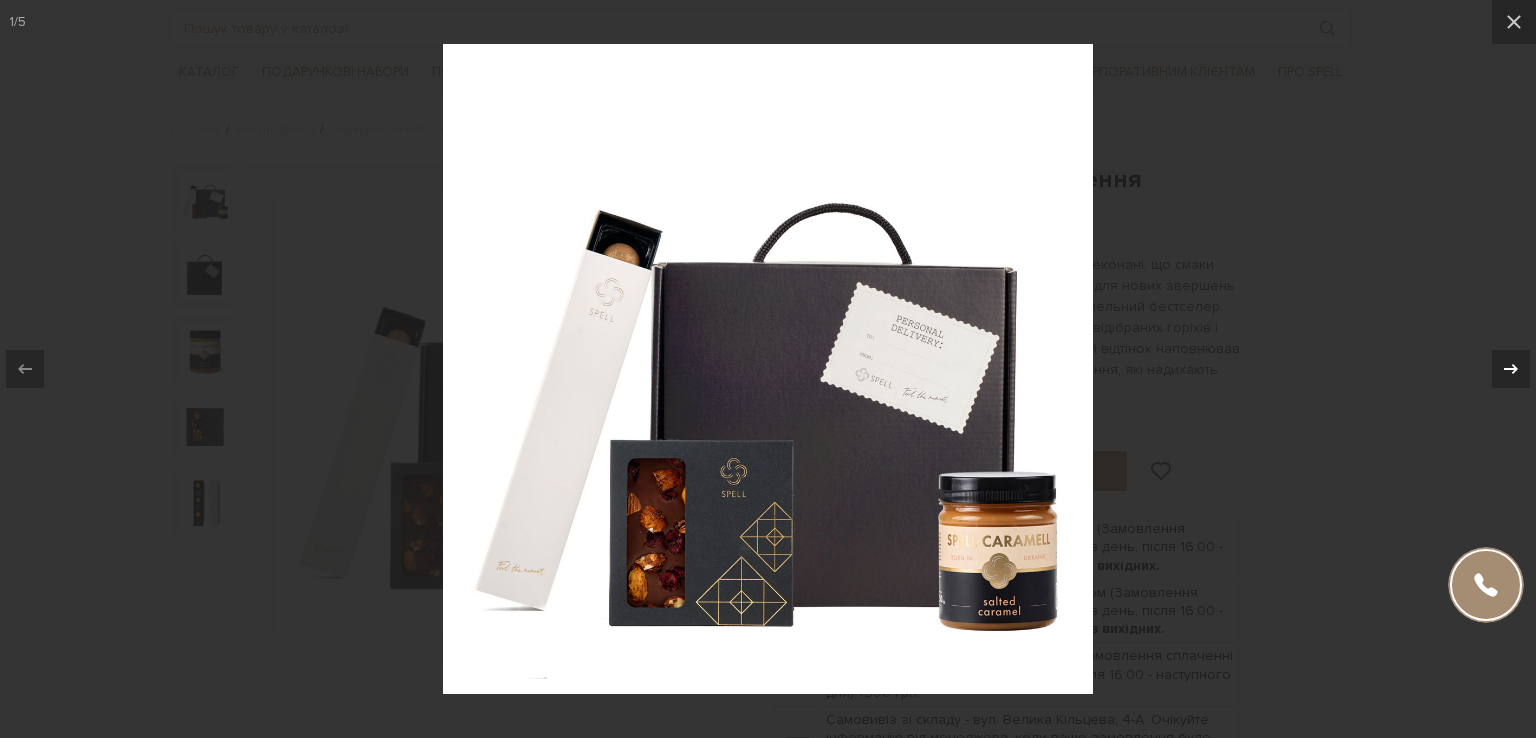 click 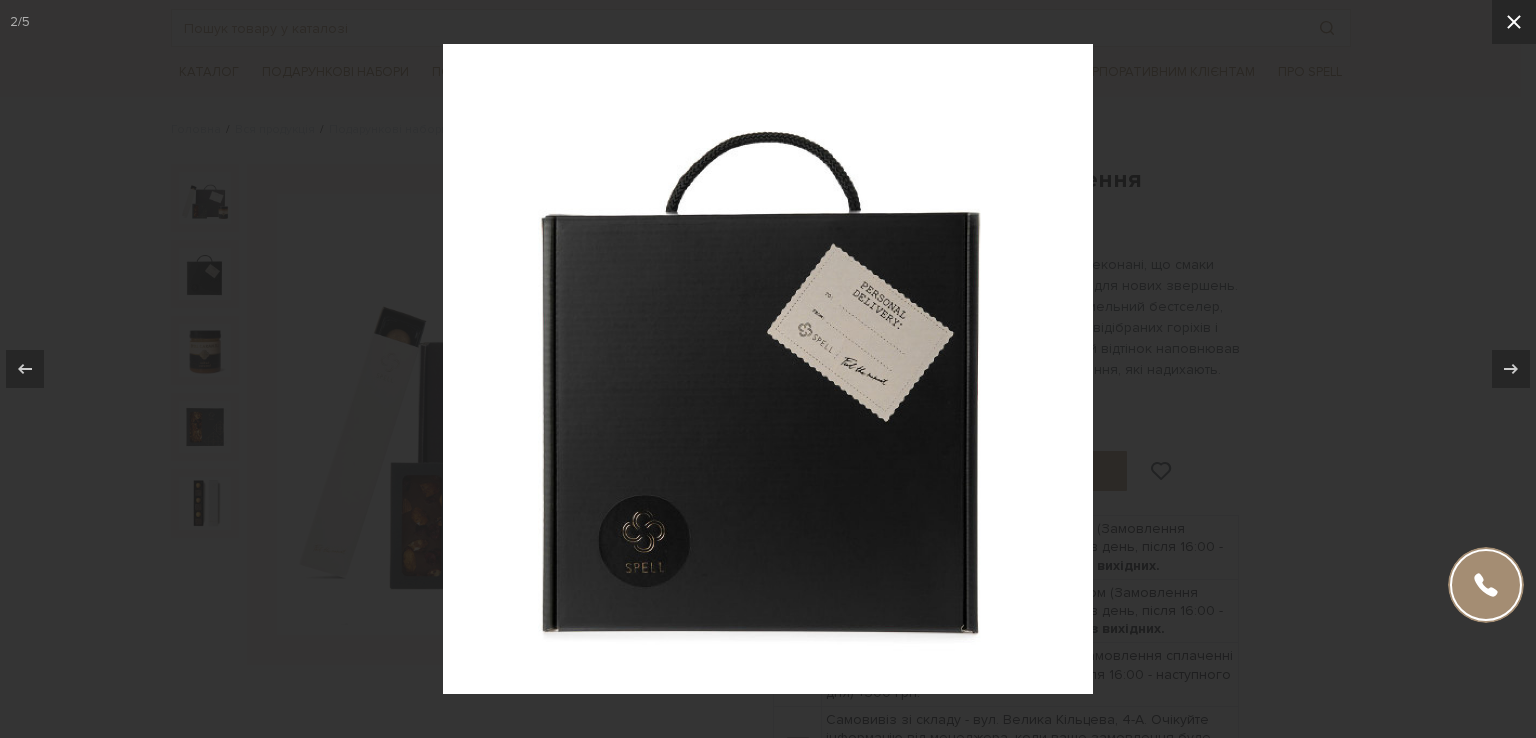 click 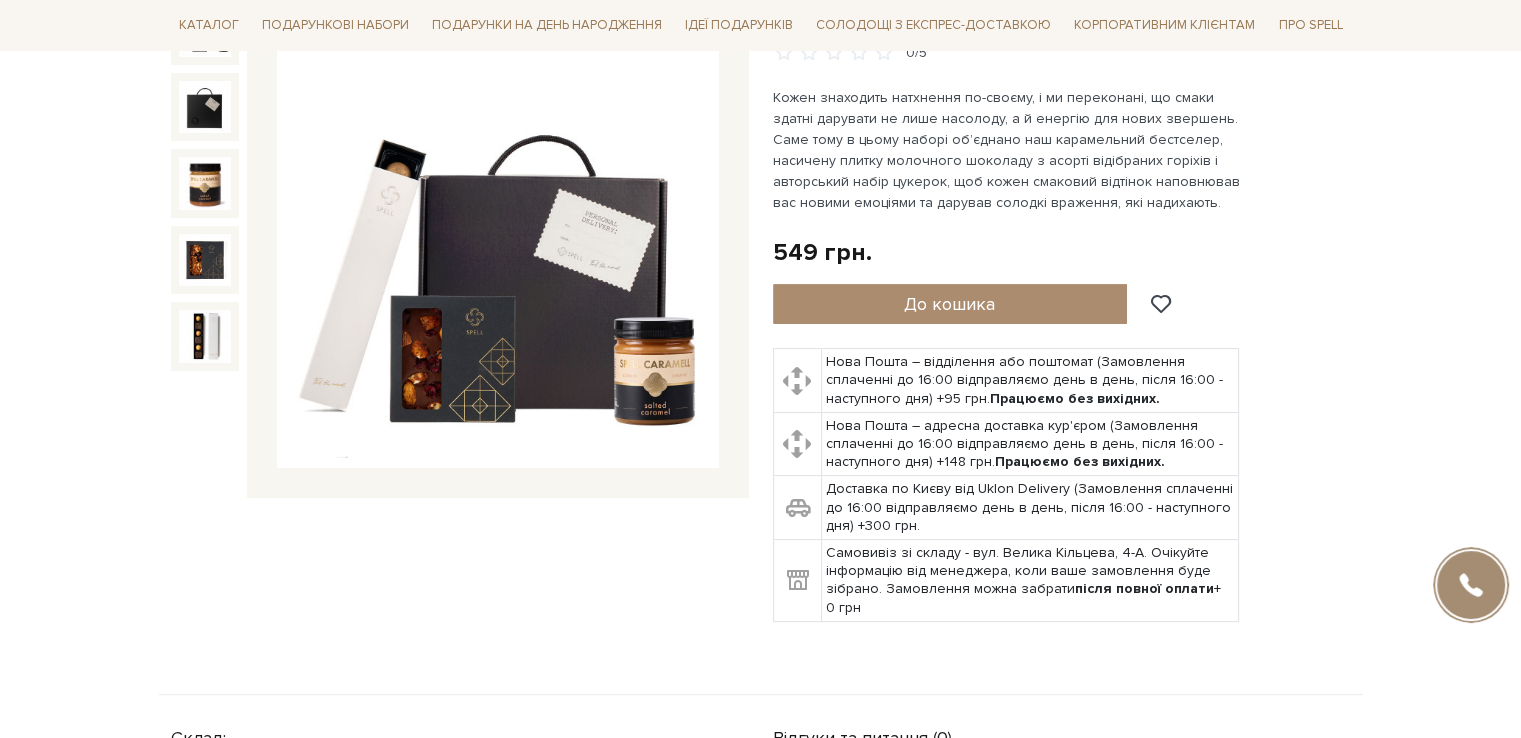 scroll, scrollTop: 0, scrollLeft: 0, axis: both 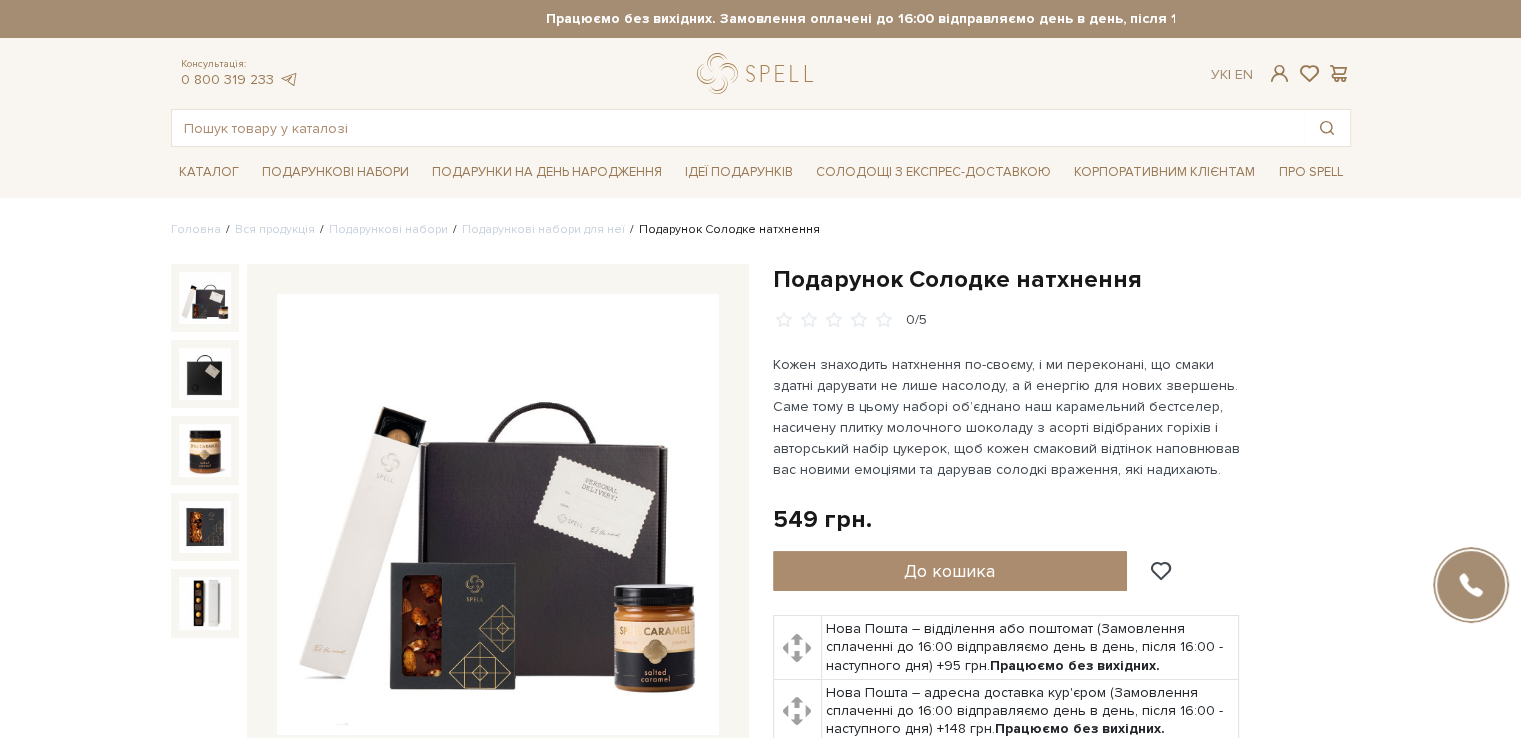click at bounding box center [498, 515] 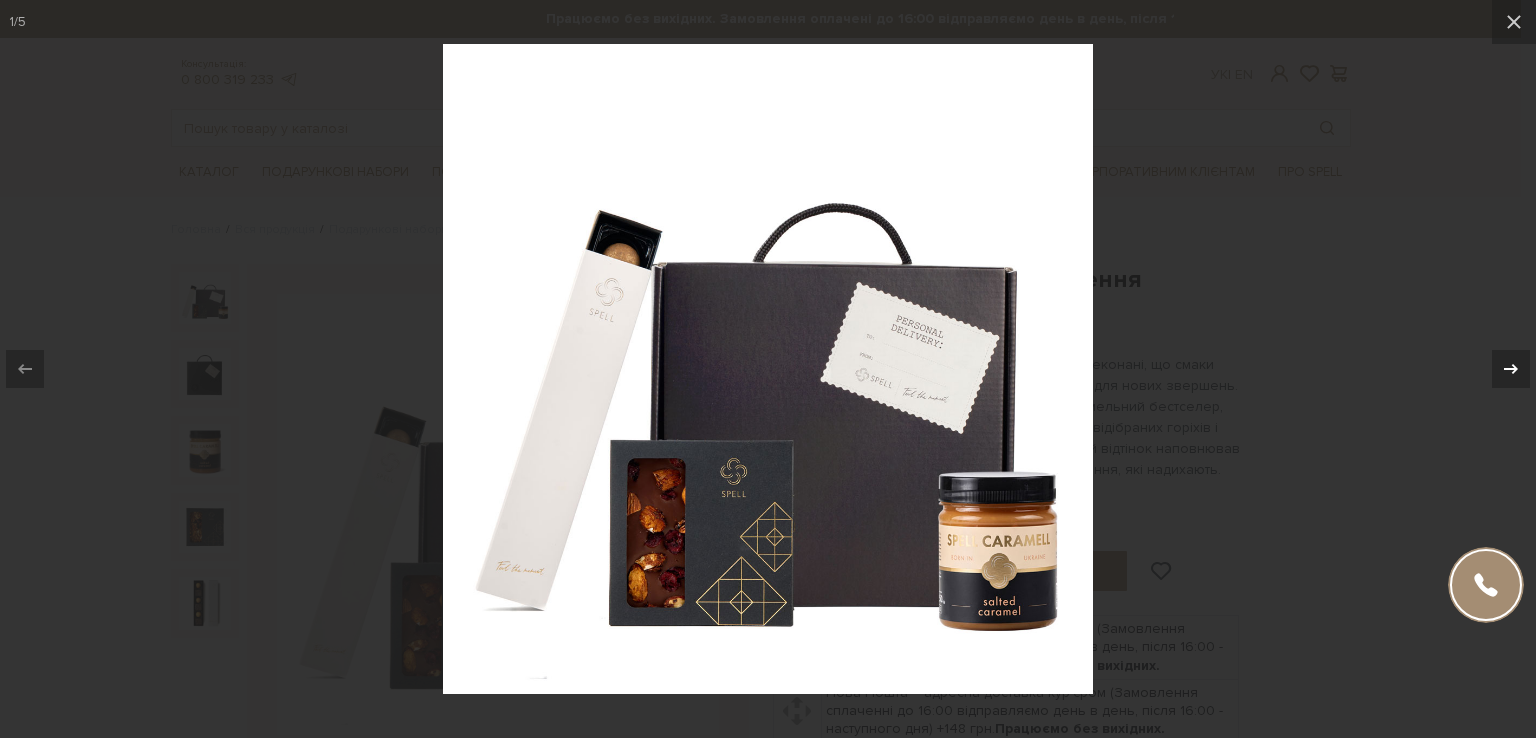 click 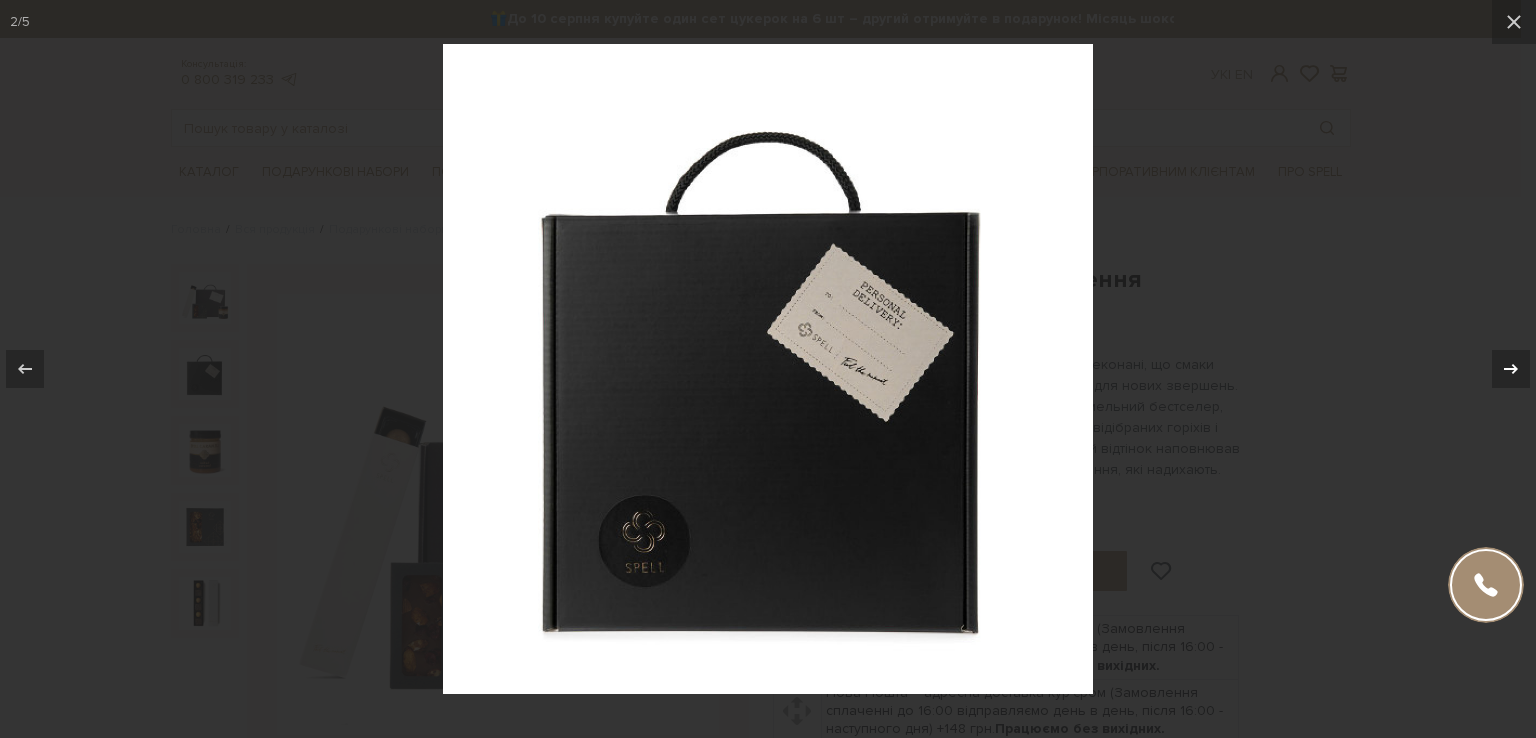 click 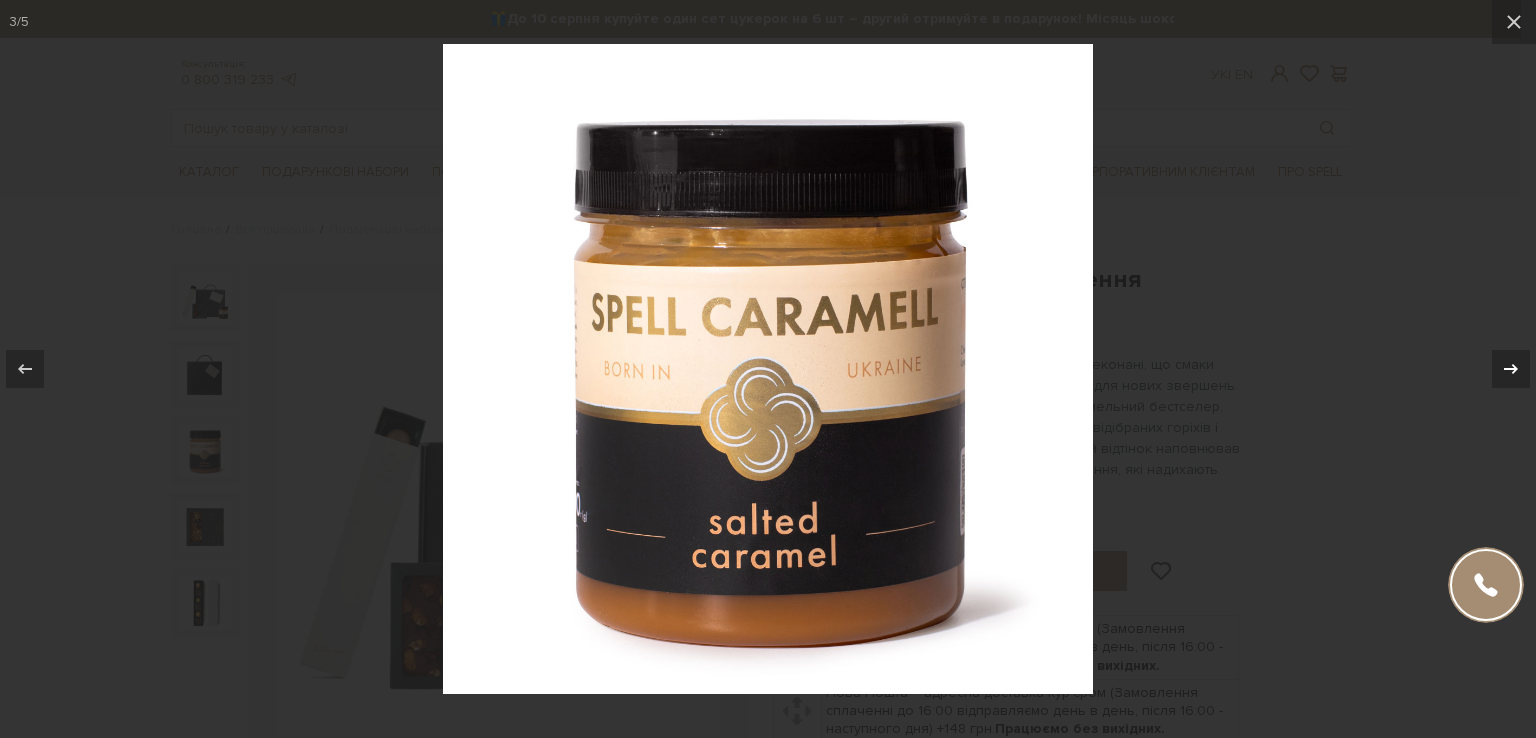 click 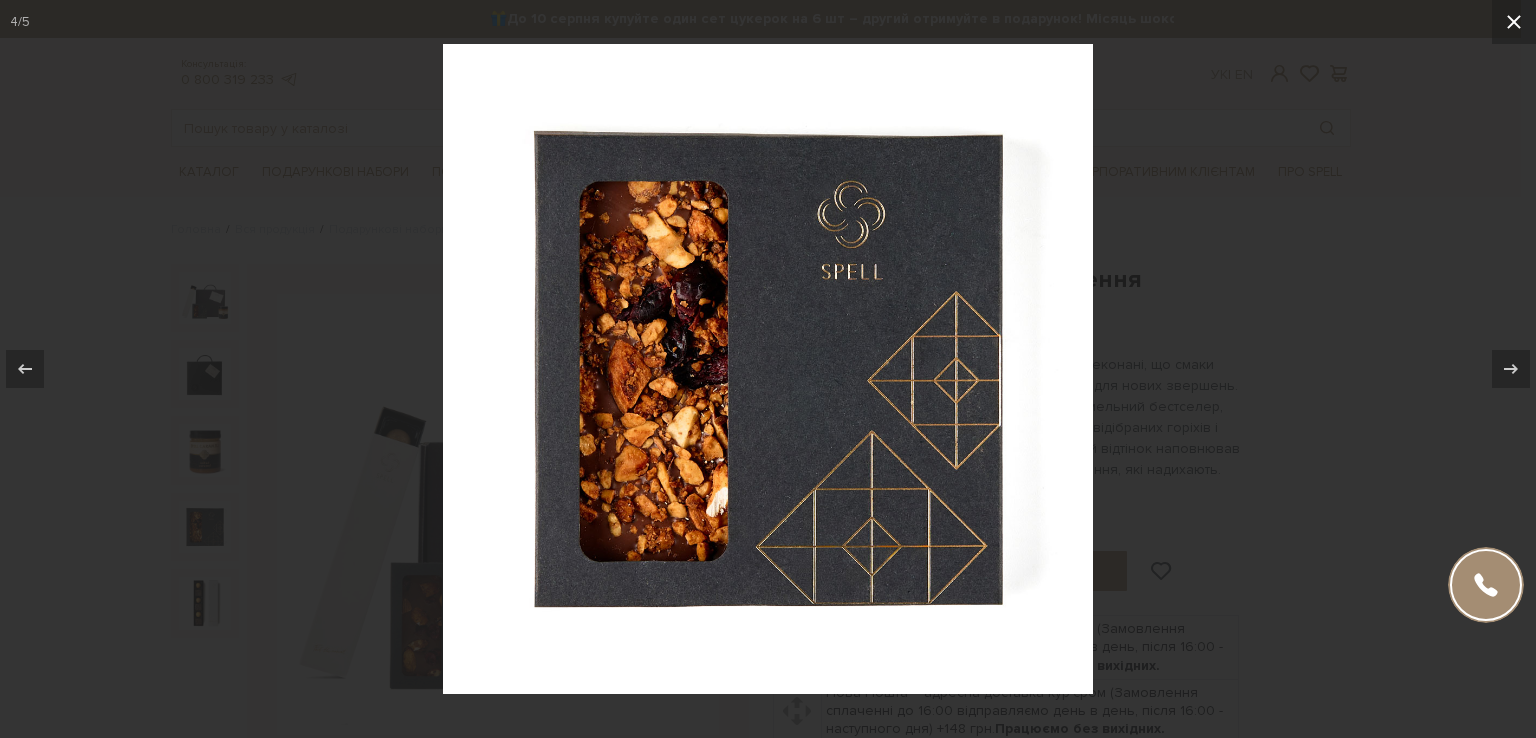 click 